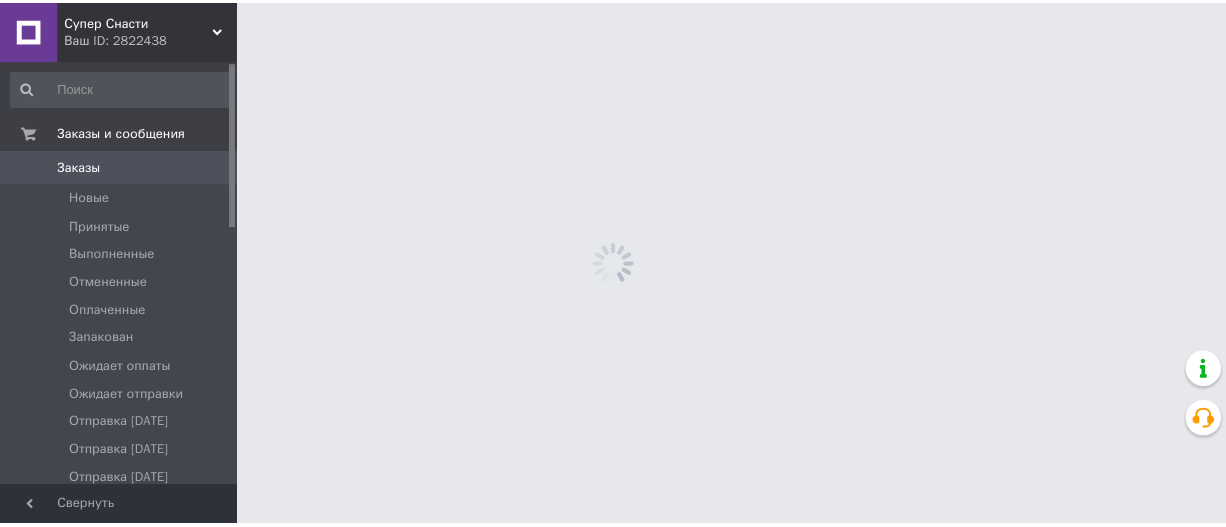 scroll, scrollTop: 0, scrollLeft: 0, axis: both 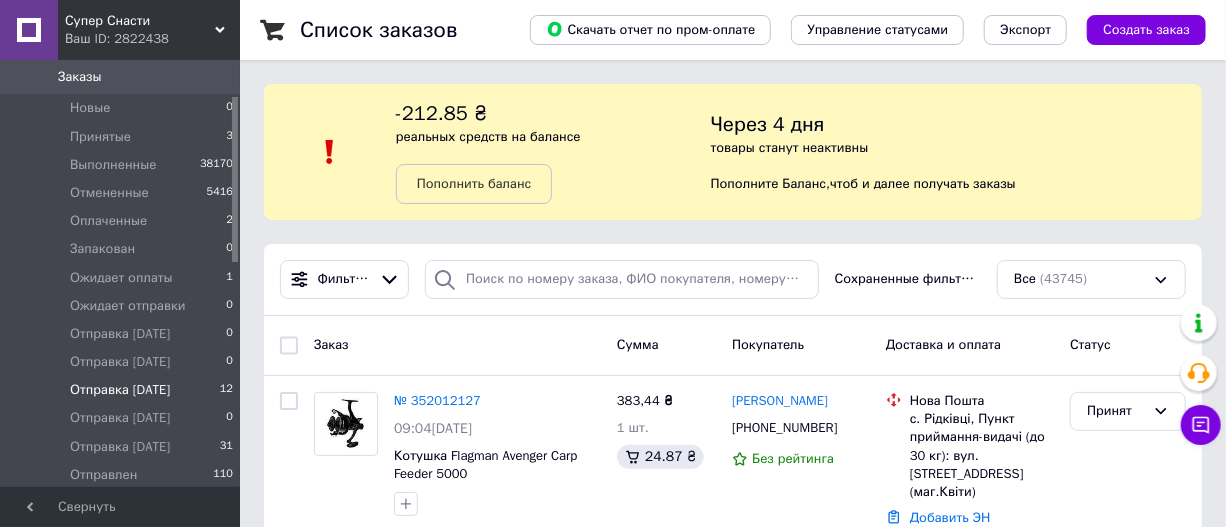 click on "Отправка [DATE]" at bounding box center [120, 390] 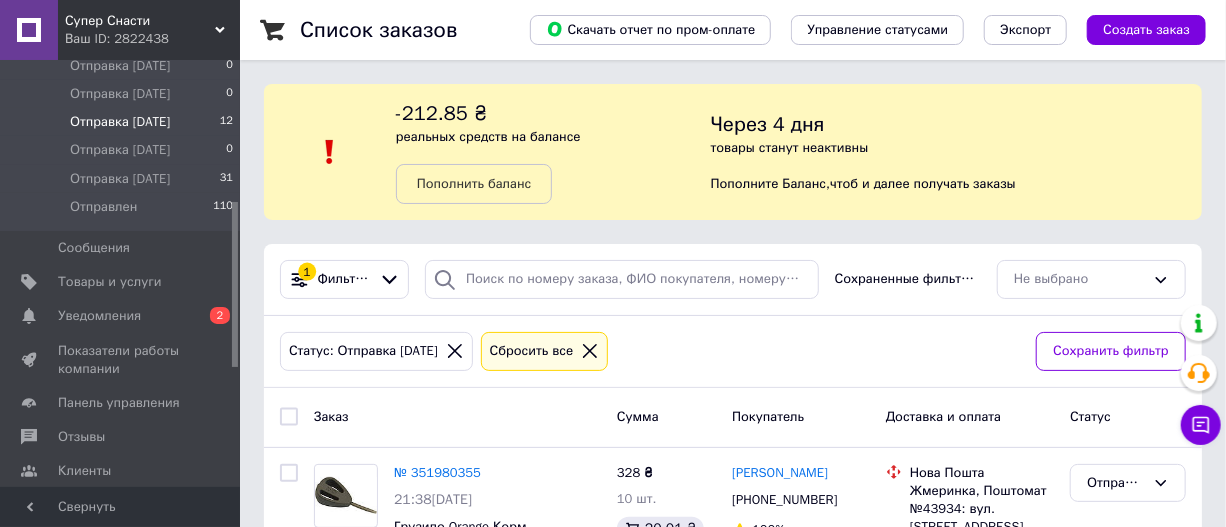 scroll, scrollTop: 363, scrollLeft: 0, axis: vertical 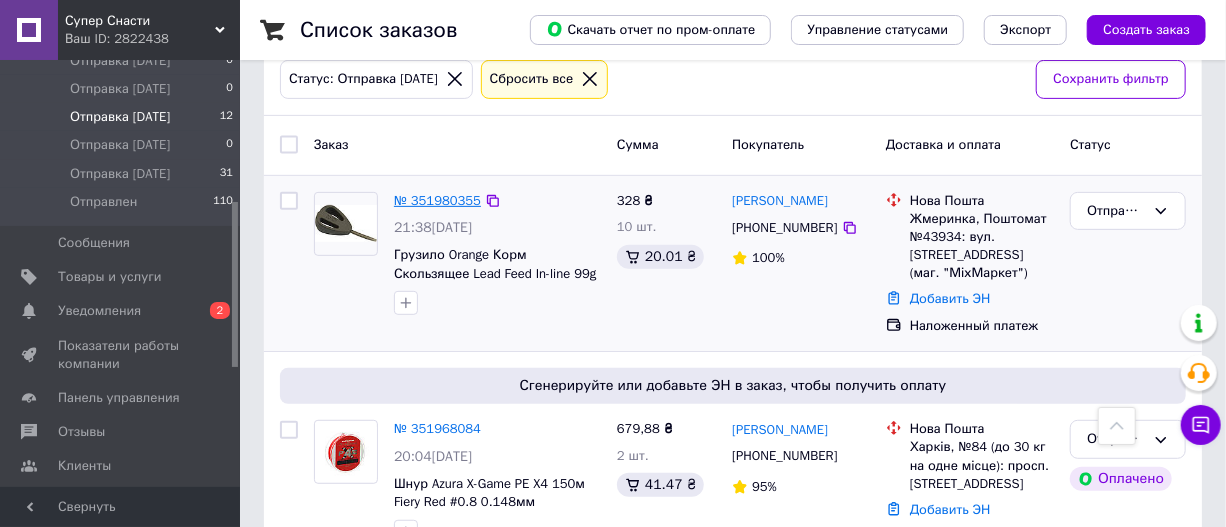 click on "№ 351980355" at bounding box center (437, 200) 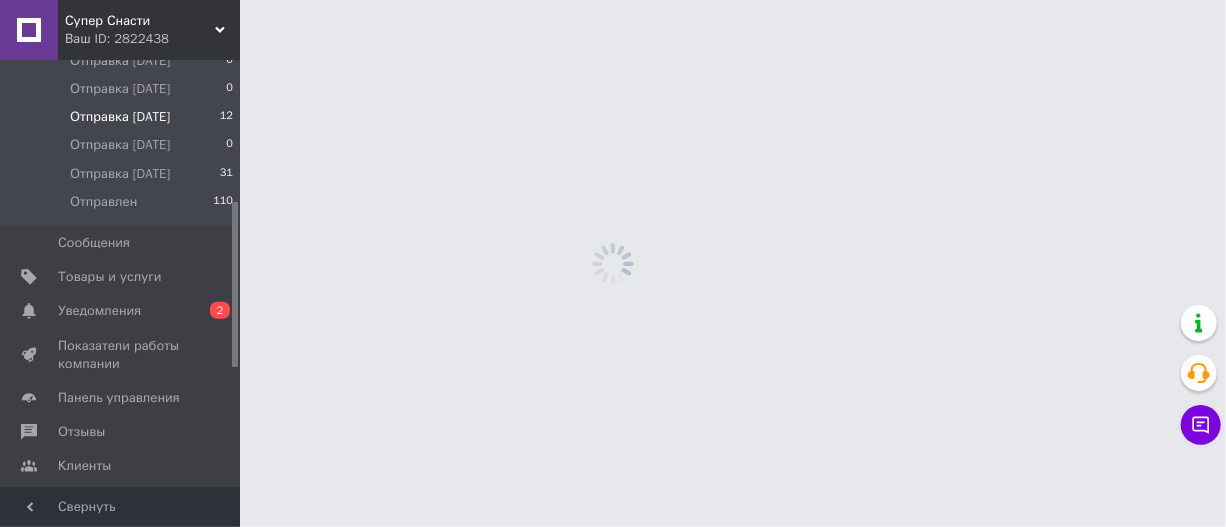 scroll, scrollTop: 0, scrollLeft: 0, axis: both 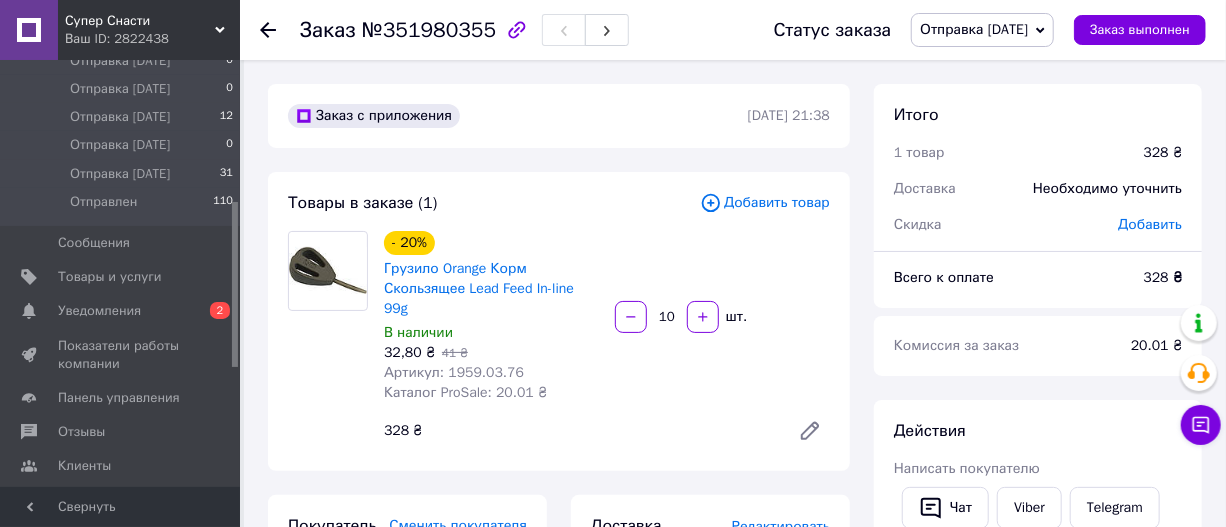 click on "Артикул: 1959.03.76" at bounding box center (454, 372) 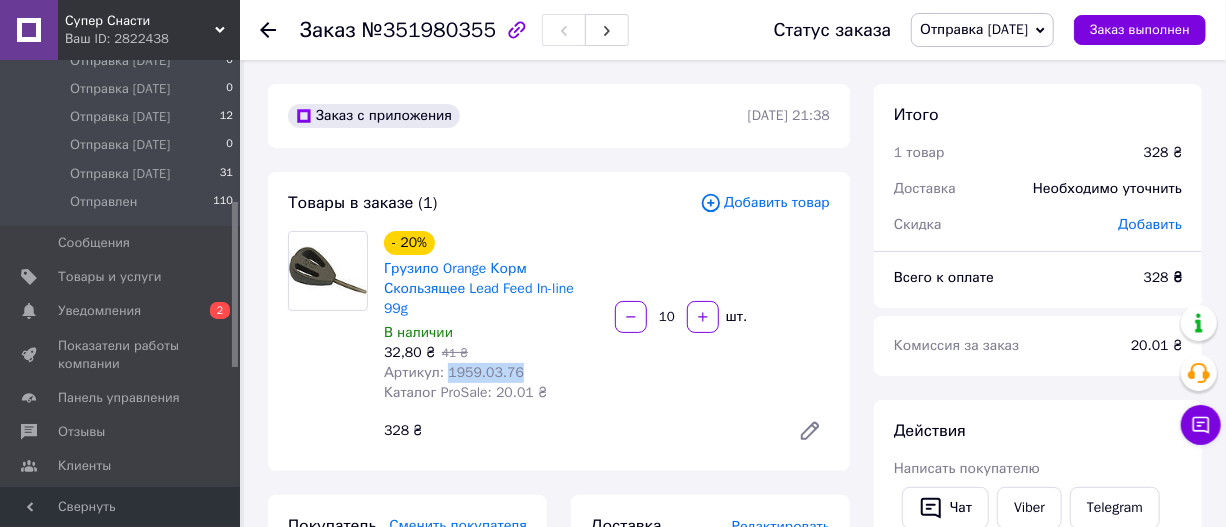click on "Артикул: 1959.03.76" at bounding box center (454, 372) 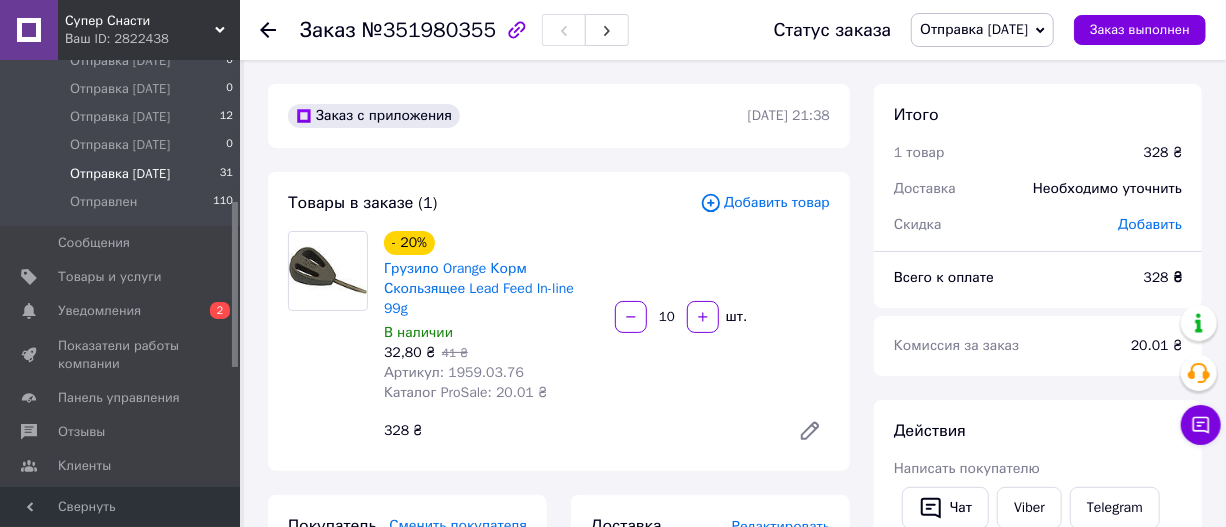 click on "Отправка [DATE]" at bounding box center (120, 174) 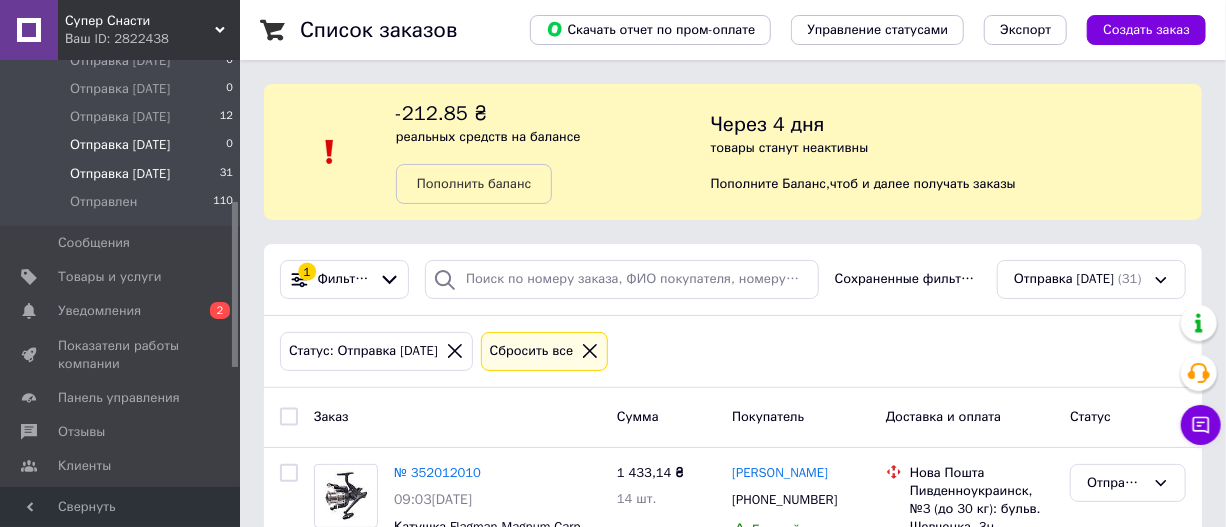 click on "Отправка [DATE]" at bounding box center (120, 145) 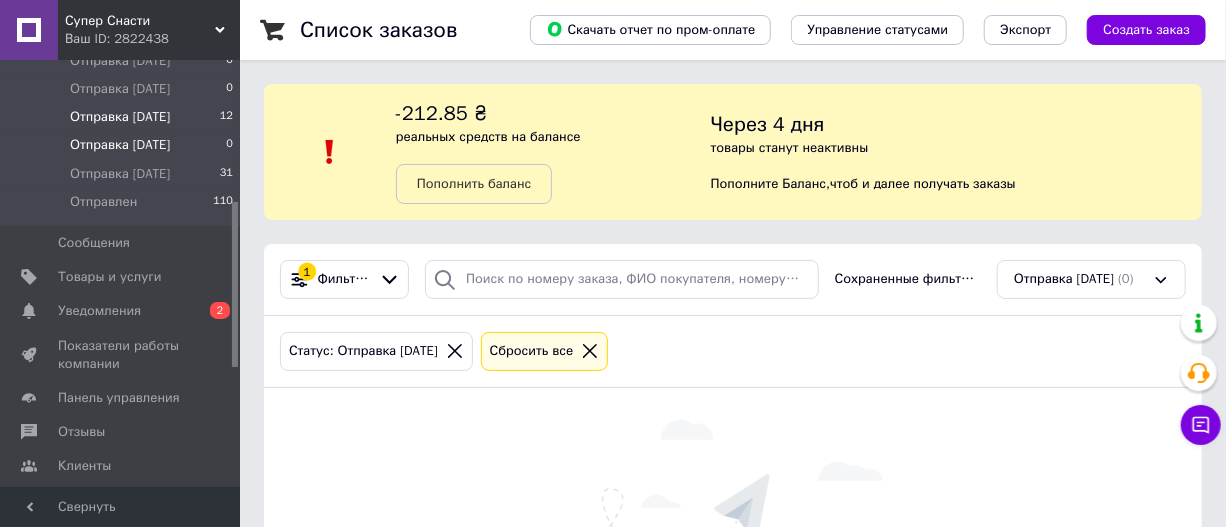click on "Отправка [DATE]" at bounding box center [120, 117] 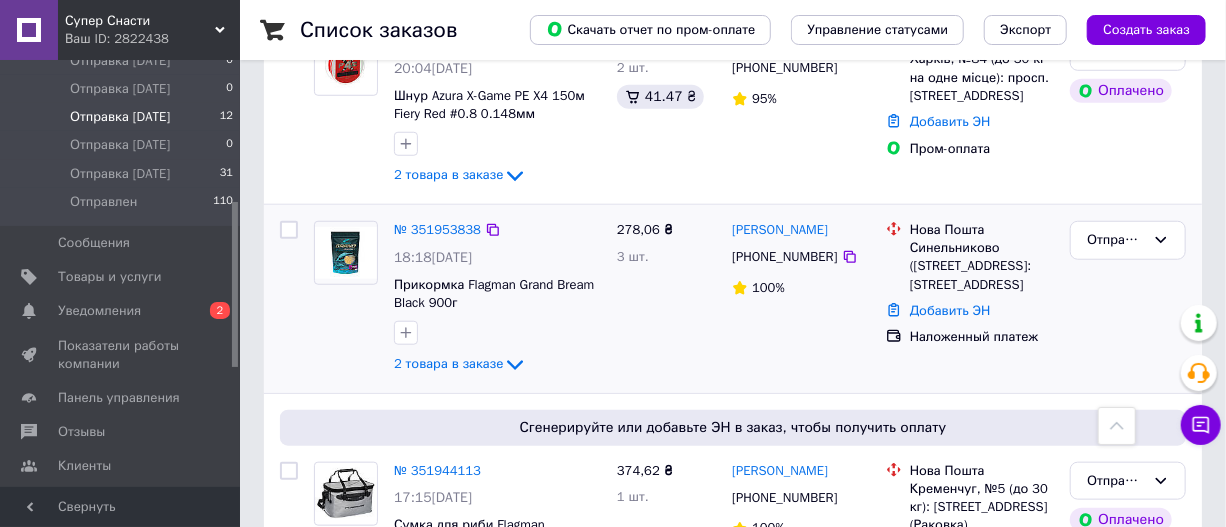 scroll, scrollTop: 727, scrollLeft: 0, axis: vertical 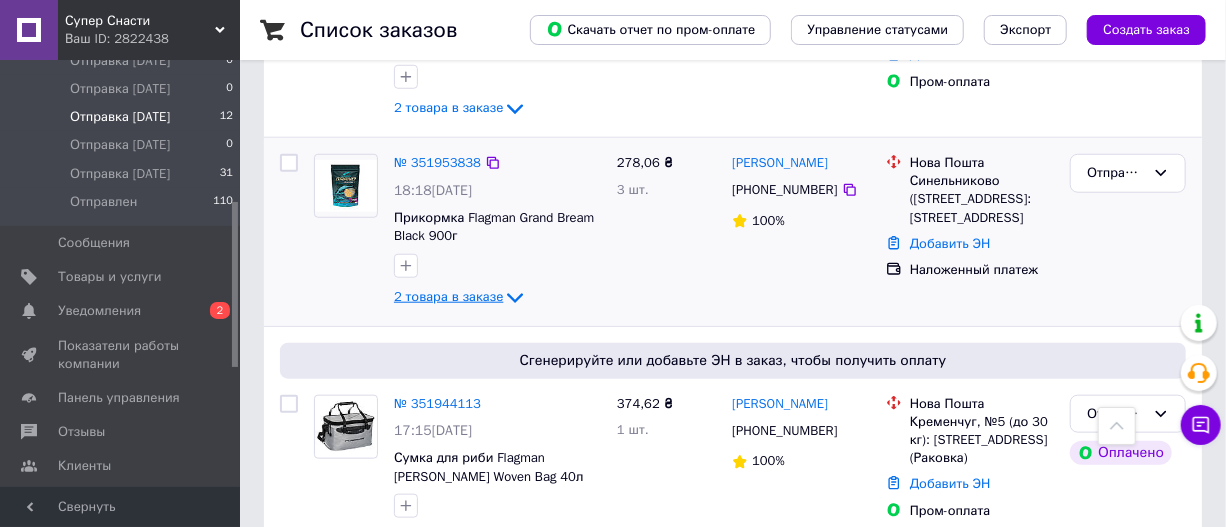 click 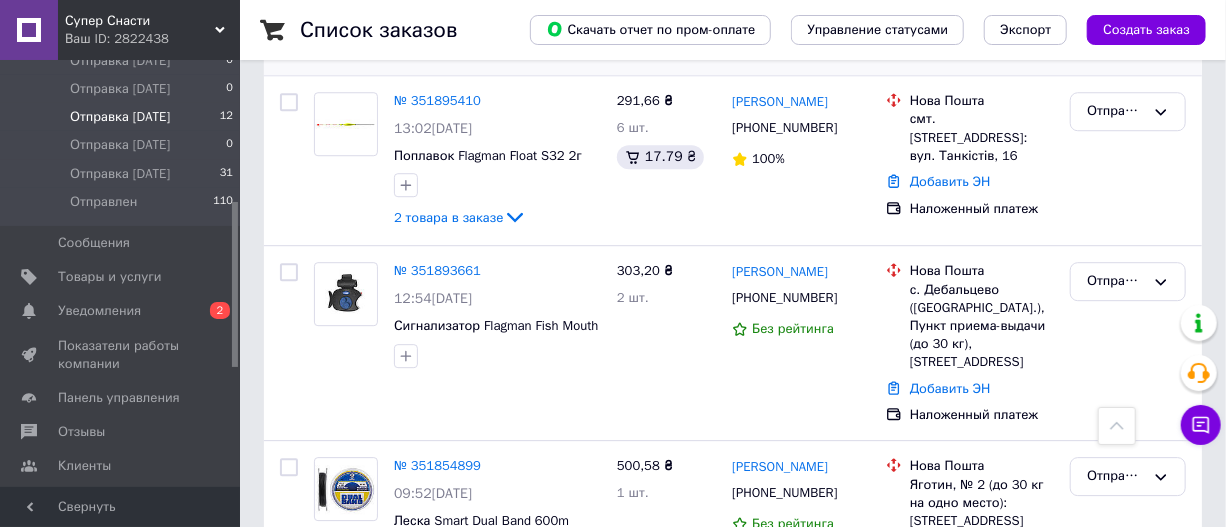 scroll, scrollTop: 2540, scrollLeft: 0, axis: vertical 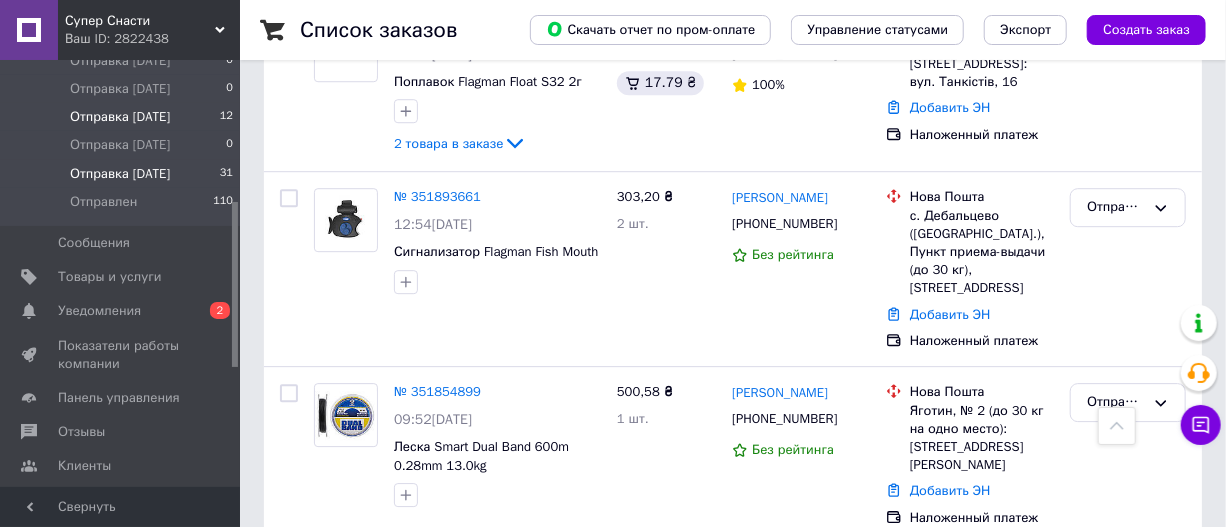 click on "Отправка [DATE]" at bounding box center (120, 174) 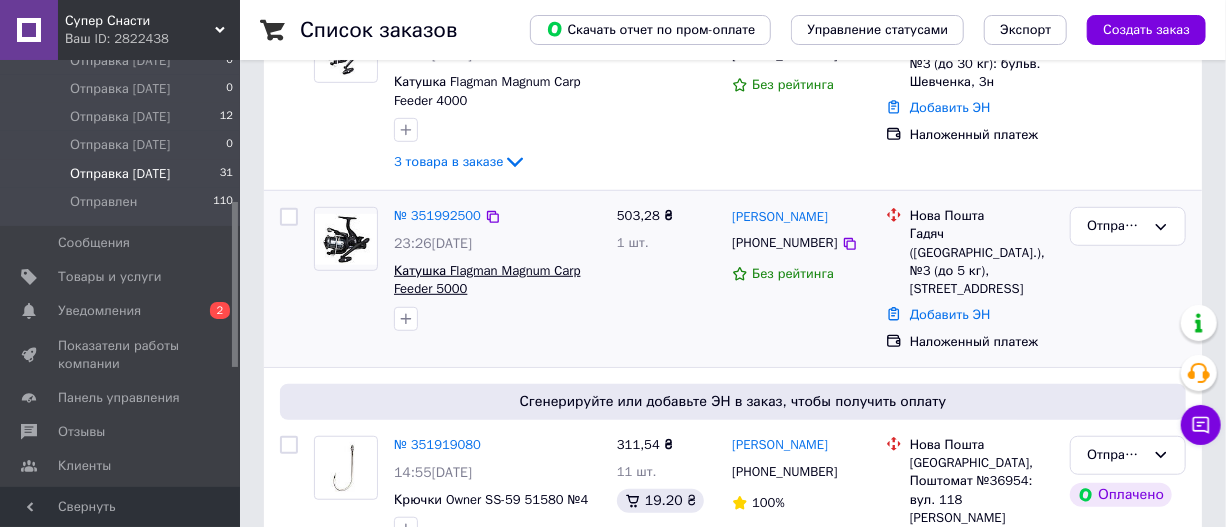 scroll, scrollTop: 454, scrollLeft: 0, axis: vertical 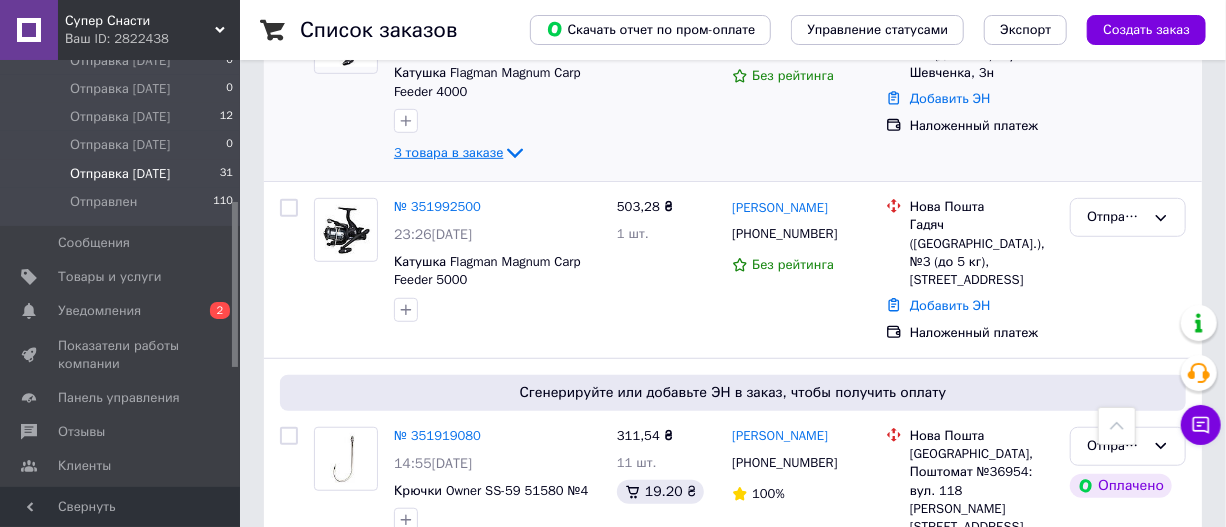 click 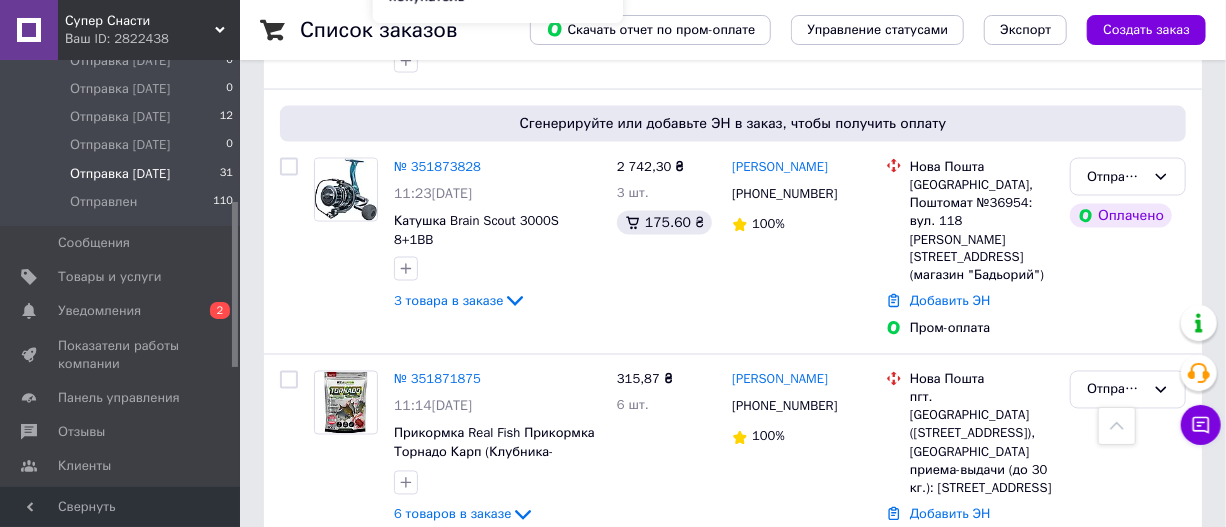 scroll, scrollTop: 1454, scrollLeft: 0, axis: vertical 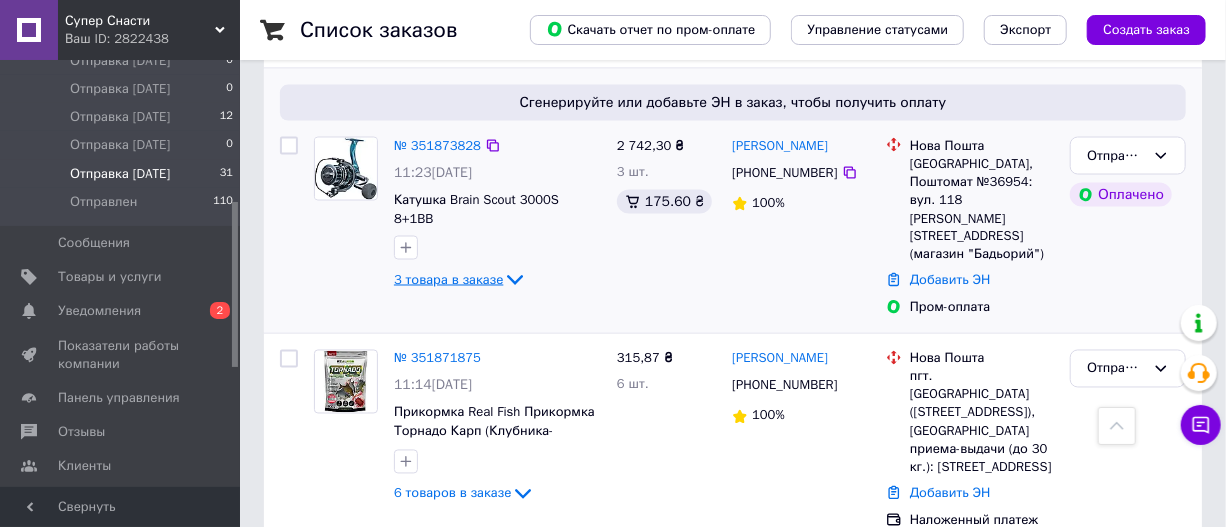 click 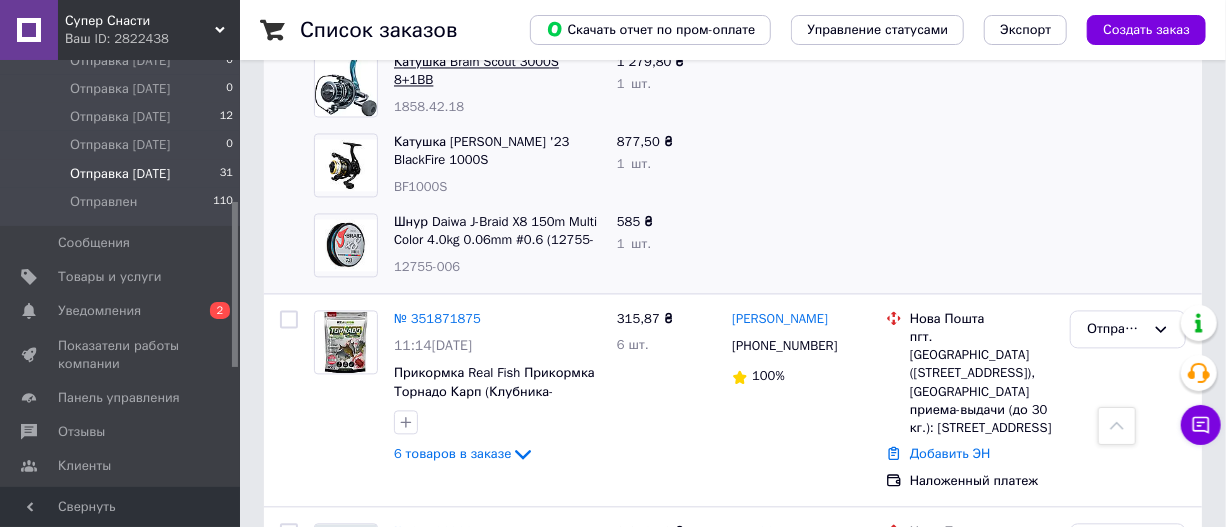 scroll, scrollTop: 1818, scrollLeft: 0, axis: vertical 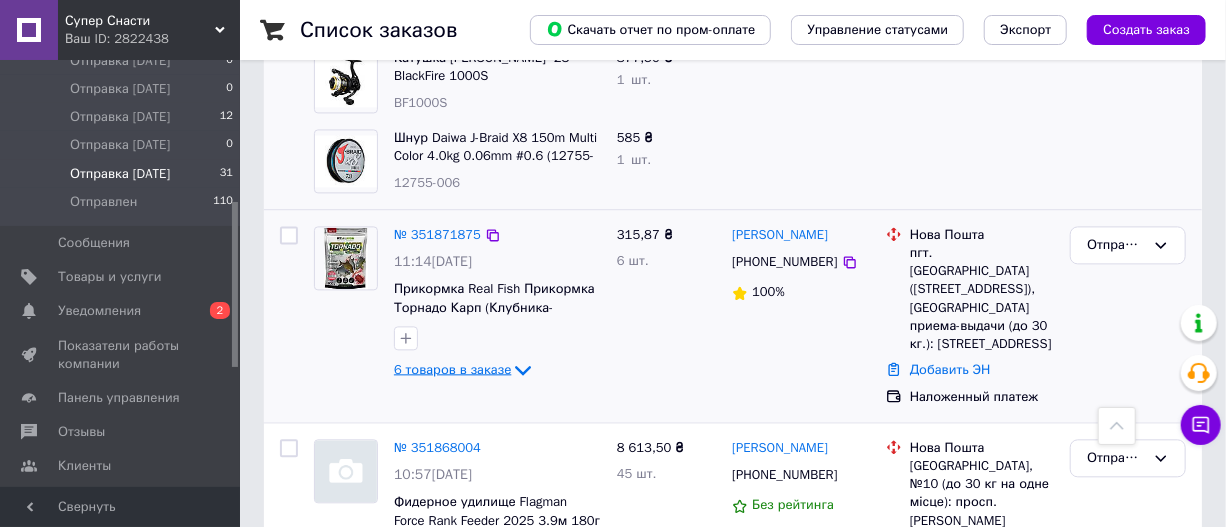 click 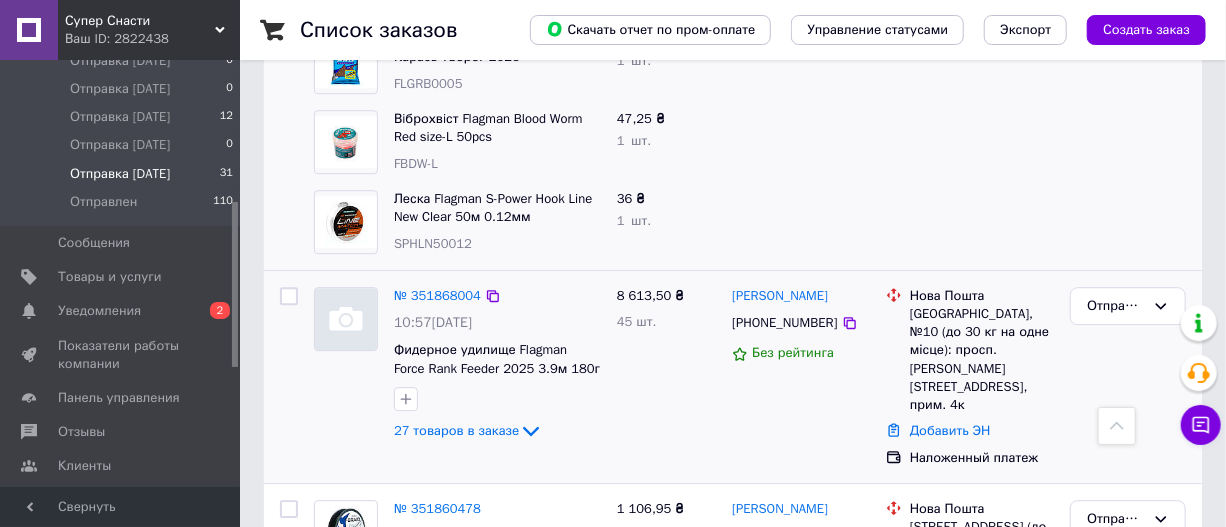 scroll, scrollTop: 2454, scrollLeft: 0, axis: vertical 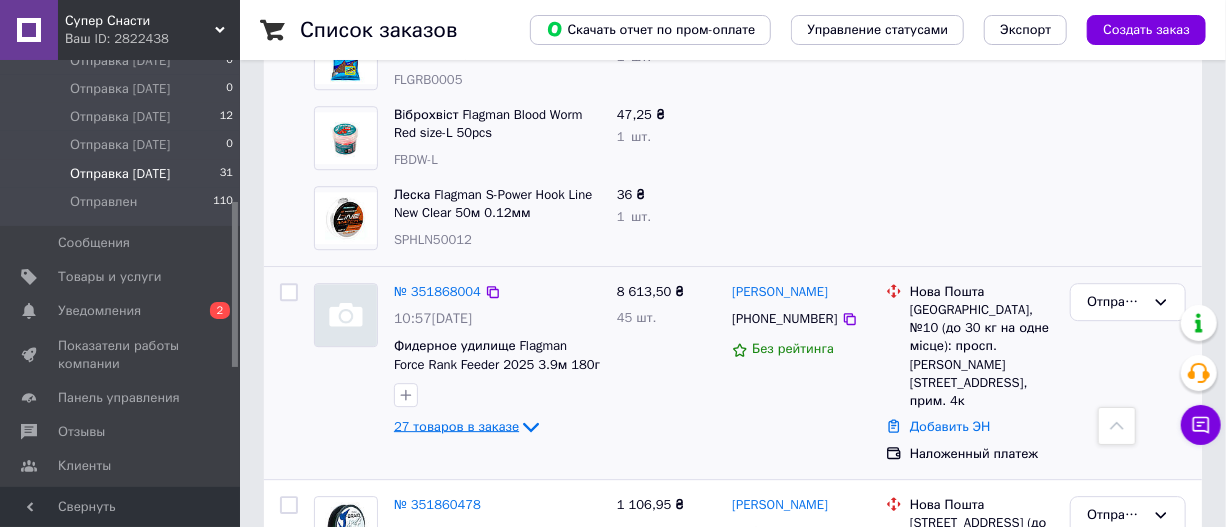 click 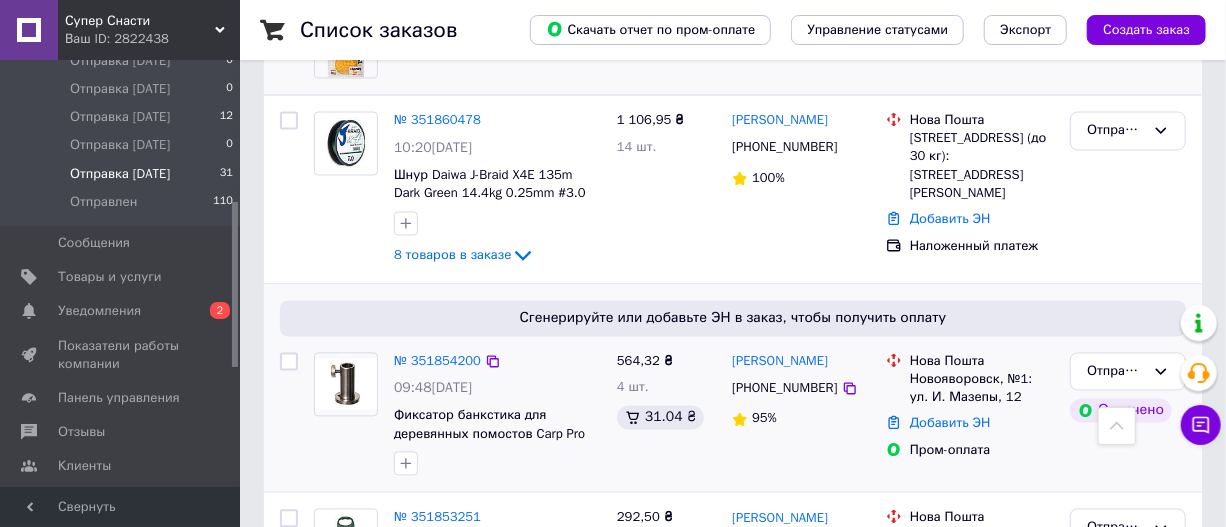 scroll, scrollTop: 5000, scrollLeft: 0, axis: vertical 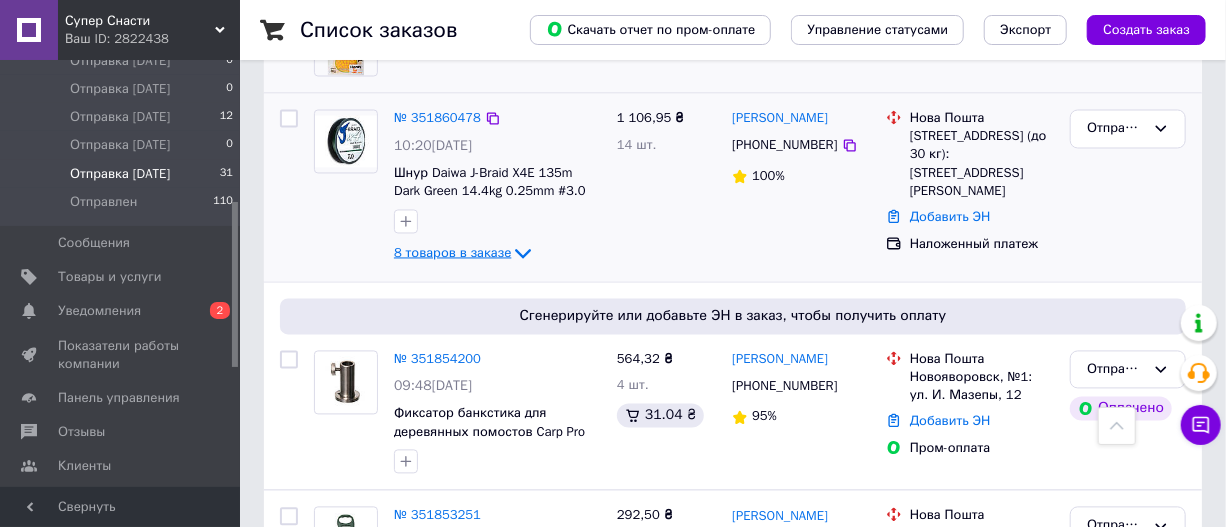 click 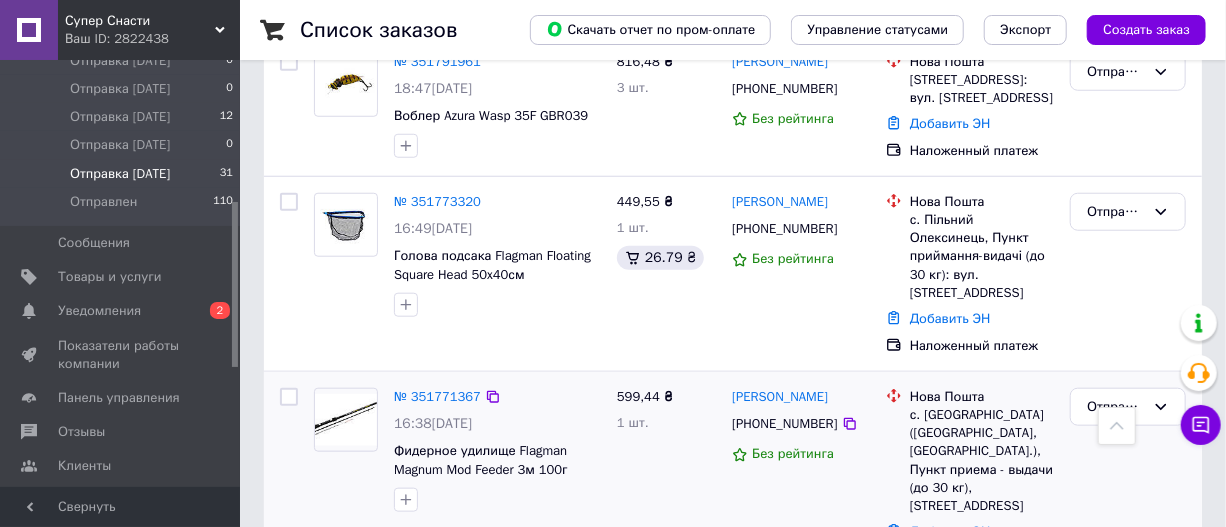 scroll, scrollTop: 7636, scrollLeft: 0, axis: vertical 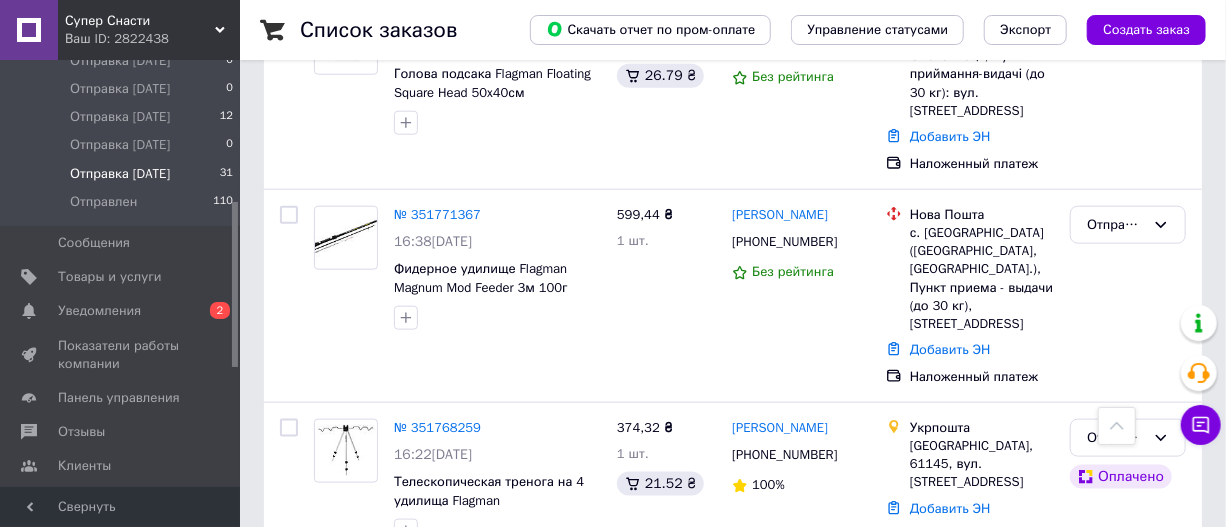click 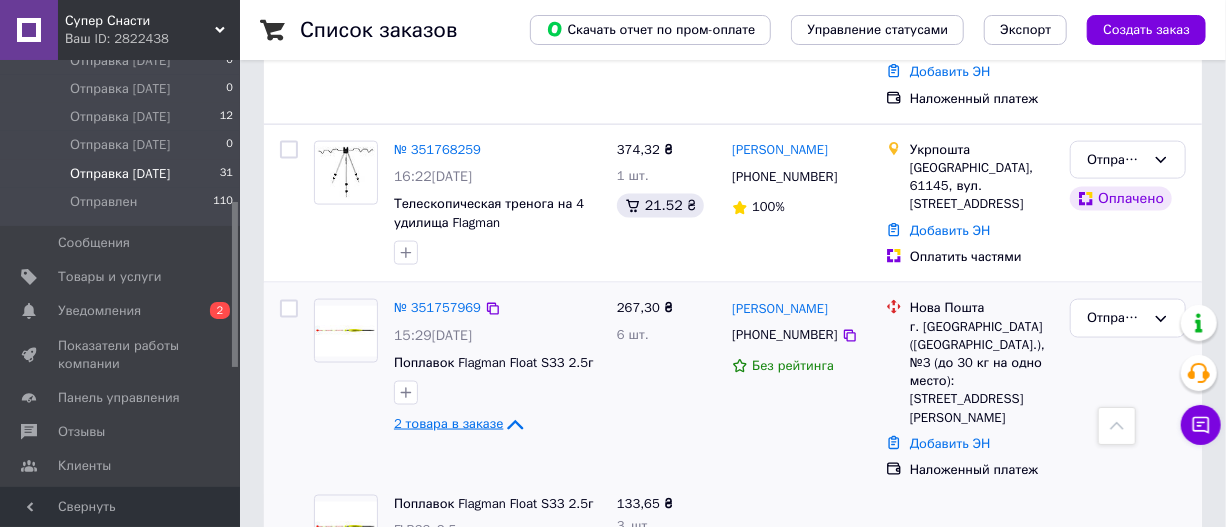 scroll, scrollTop: 8000, scrollLeft: 0, axis: vertical 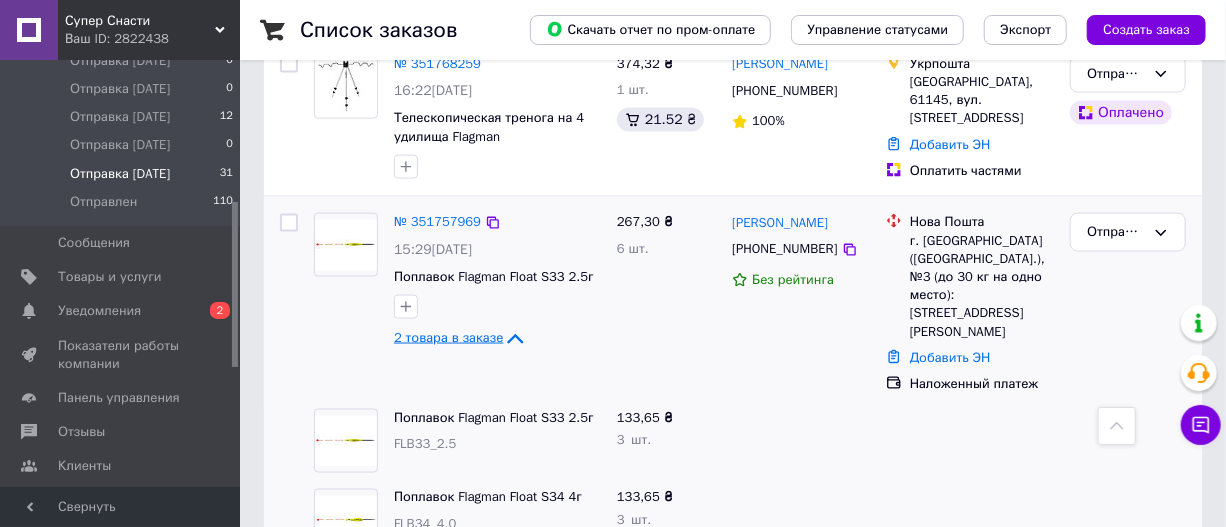 click 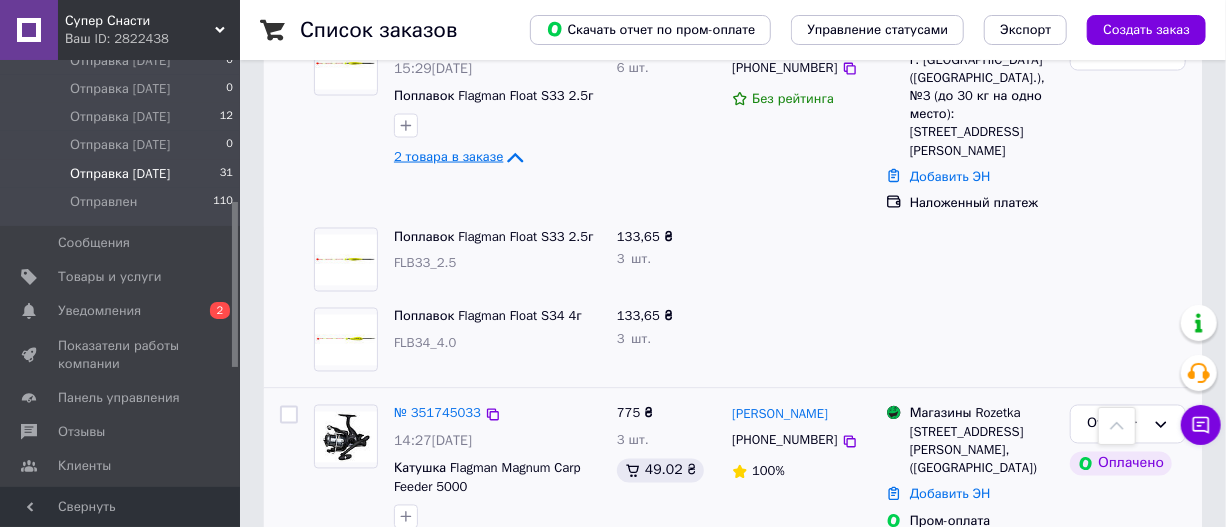 scroll, scrollTop: 8272, scrollLeft: 0, axis: vertical 